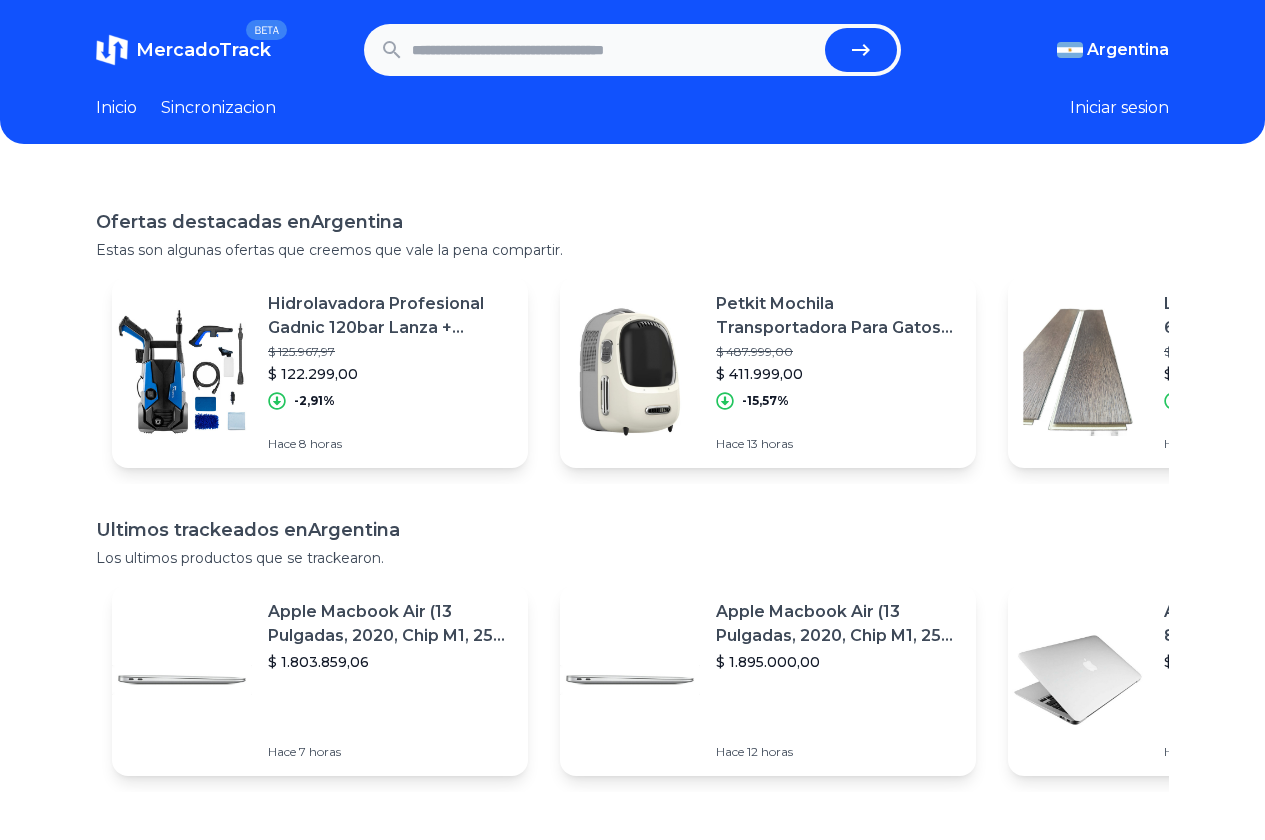 scroll, scrollTop: 0, scrollLeft: 0, axis: both 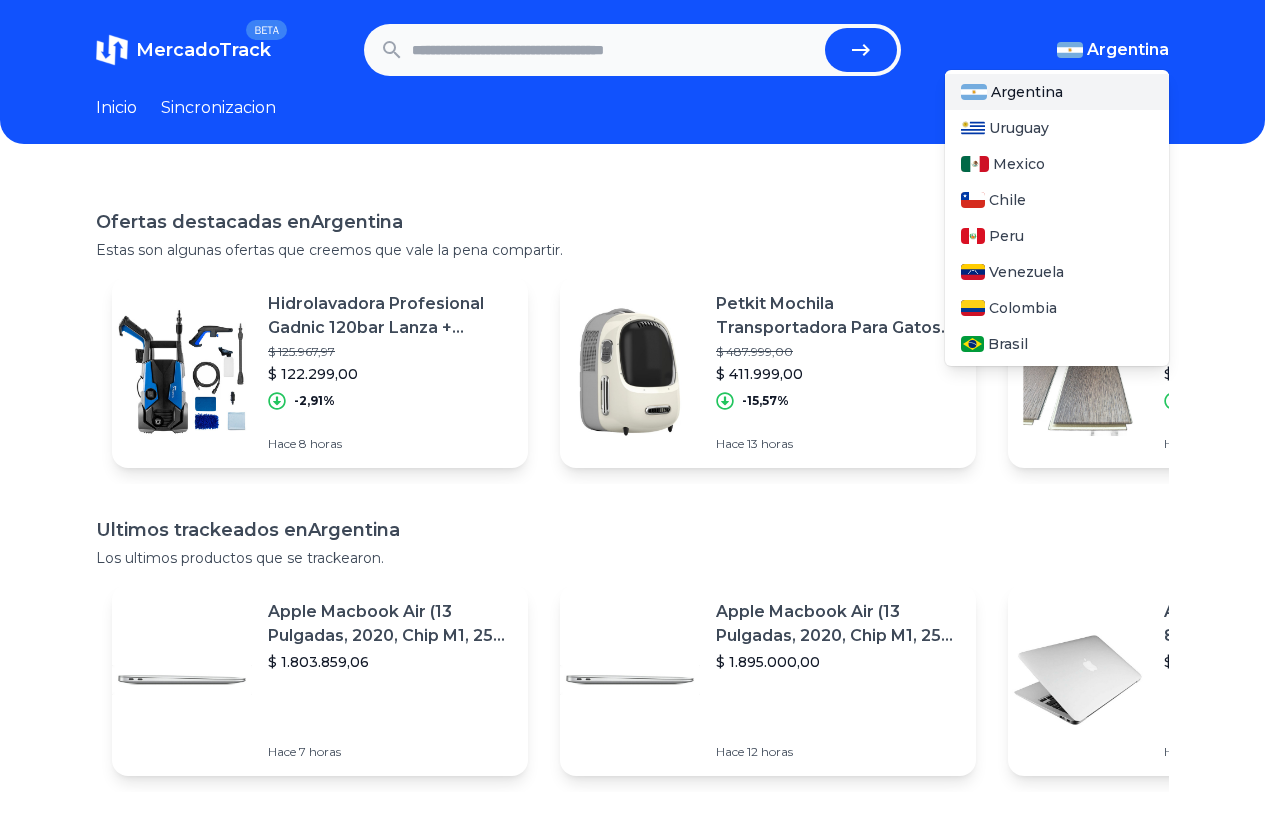 click on "Argentina" at bounding box center (1128, 50) 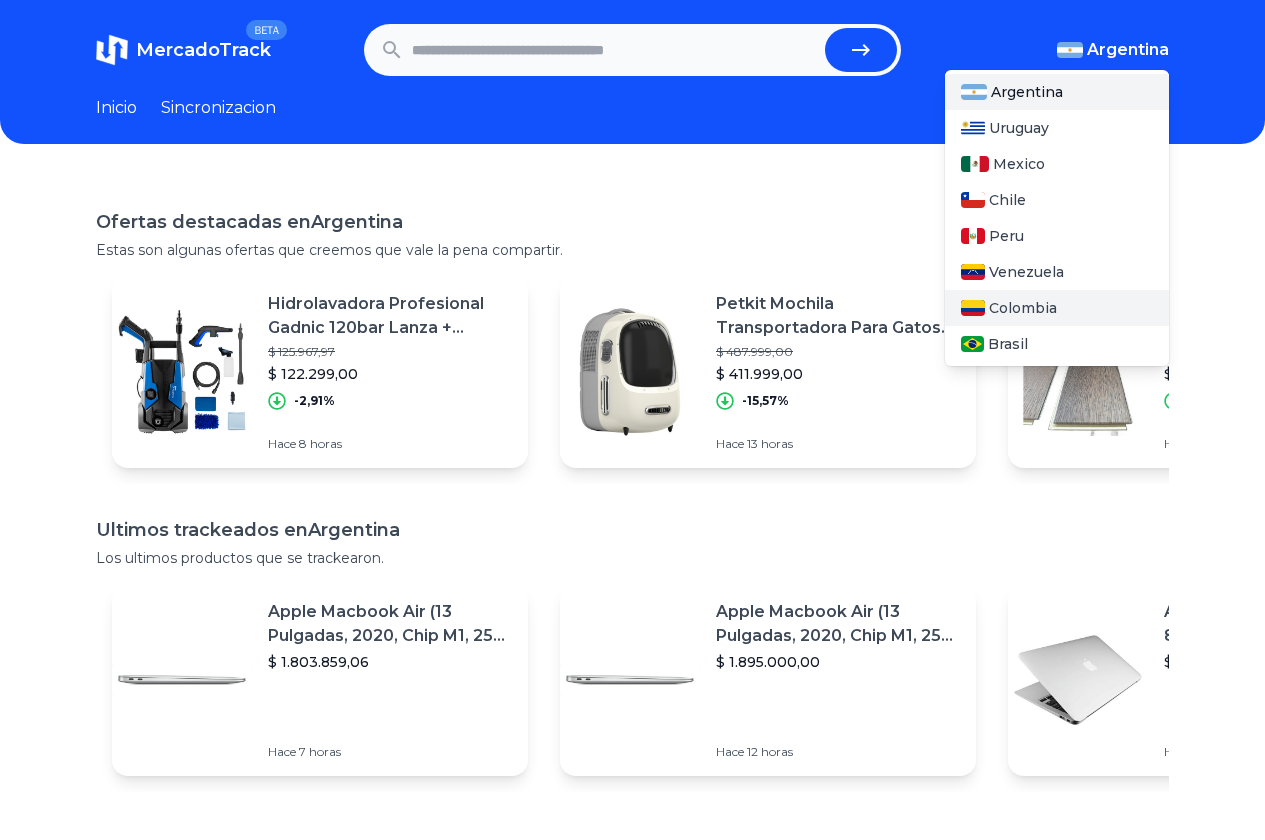 click on "Colombia" at bounding box center [1023, 308] 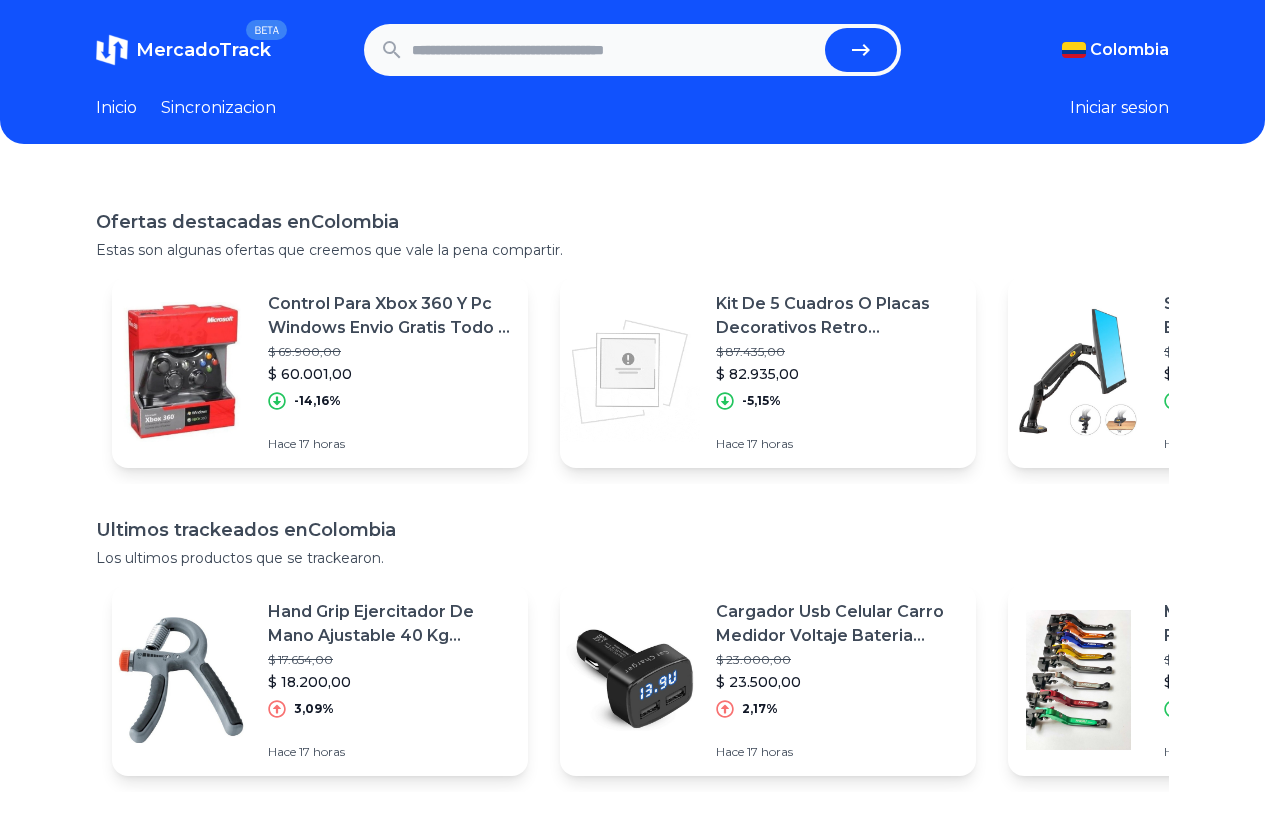 drag, startPoint x: 509, startPoint y: 84, endPoint x: 504, endPoint y: 57, distance: 27.45906 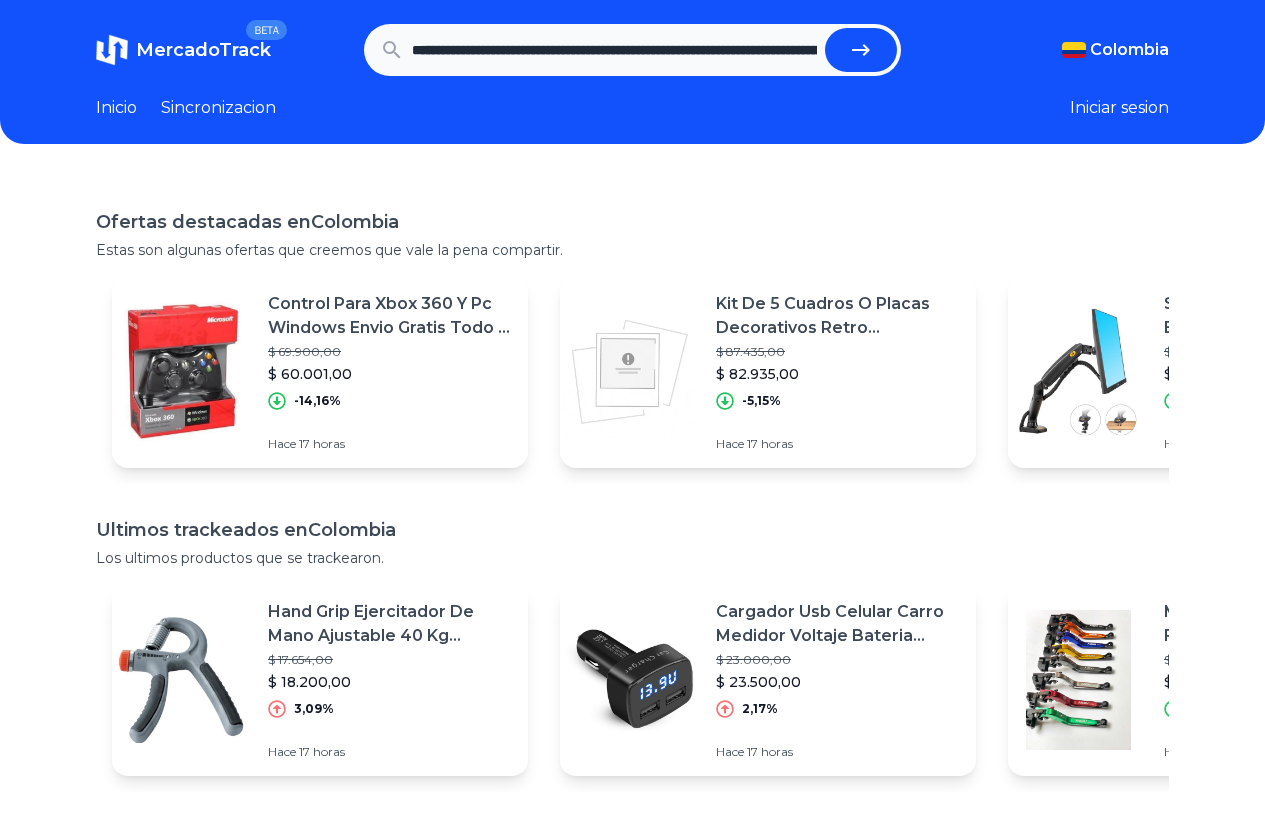 scroll, scrollTop: 0, scrollLeft: 957, axis: horizontal 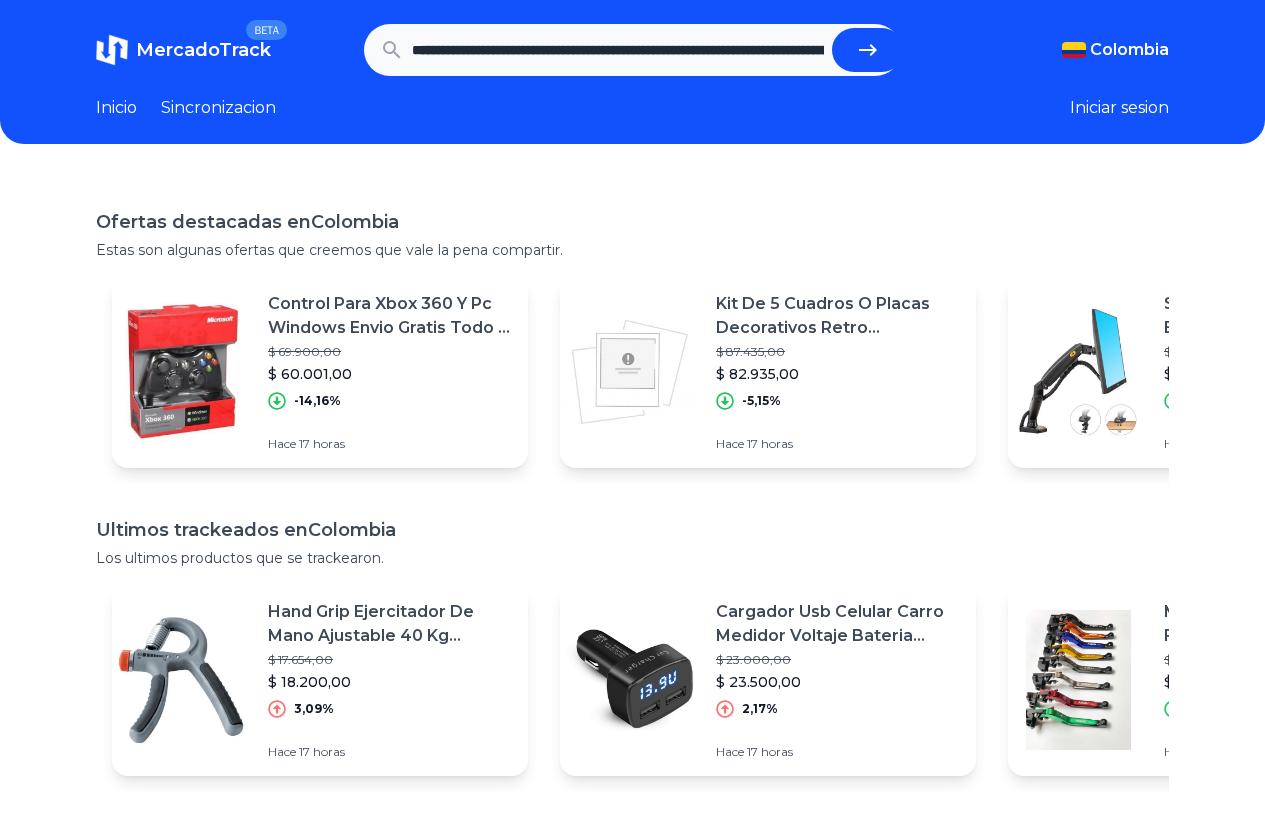 click at bounding box center (868, 50) 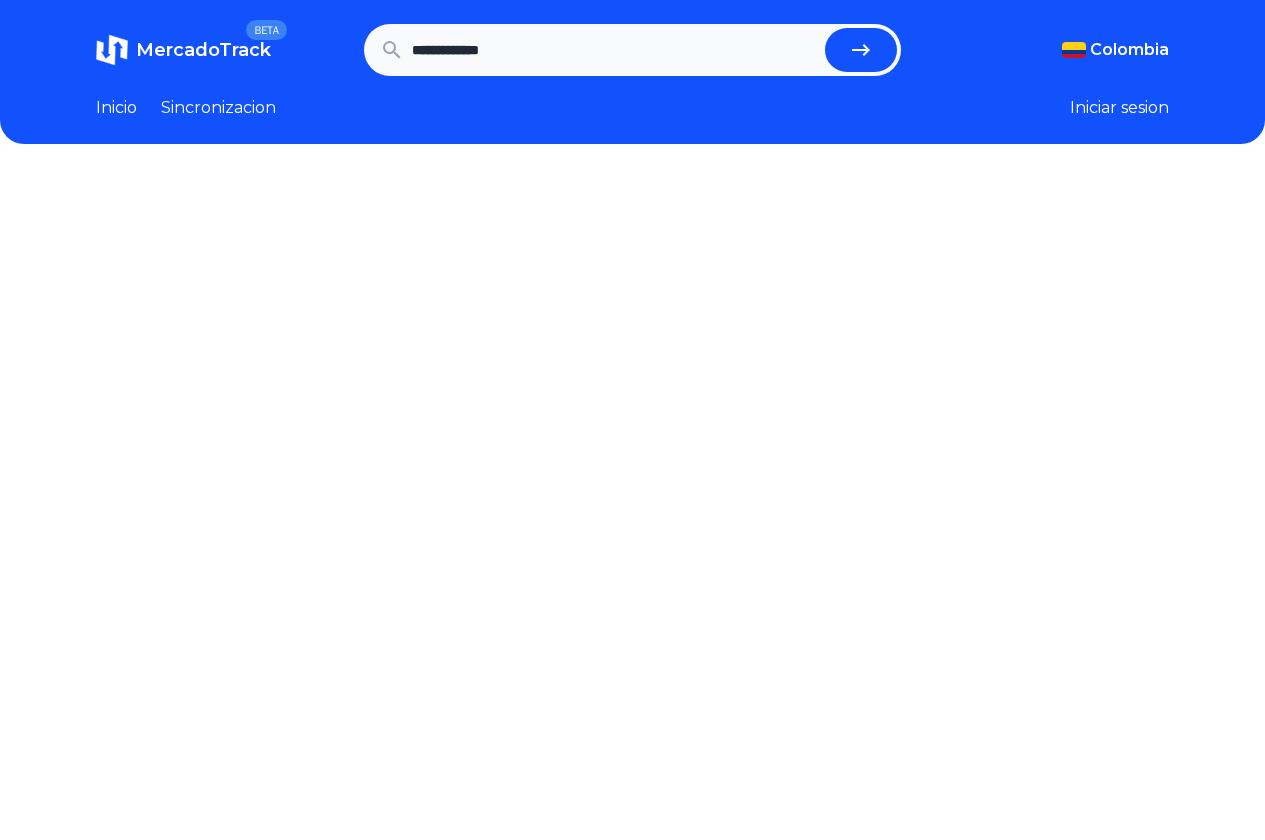 scroll, scrollTop: 0, scrollLeft: 0, axis: both 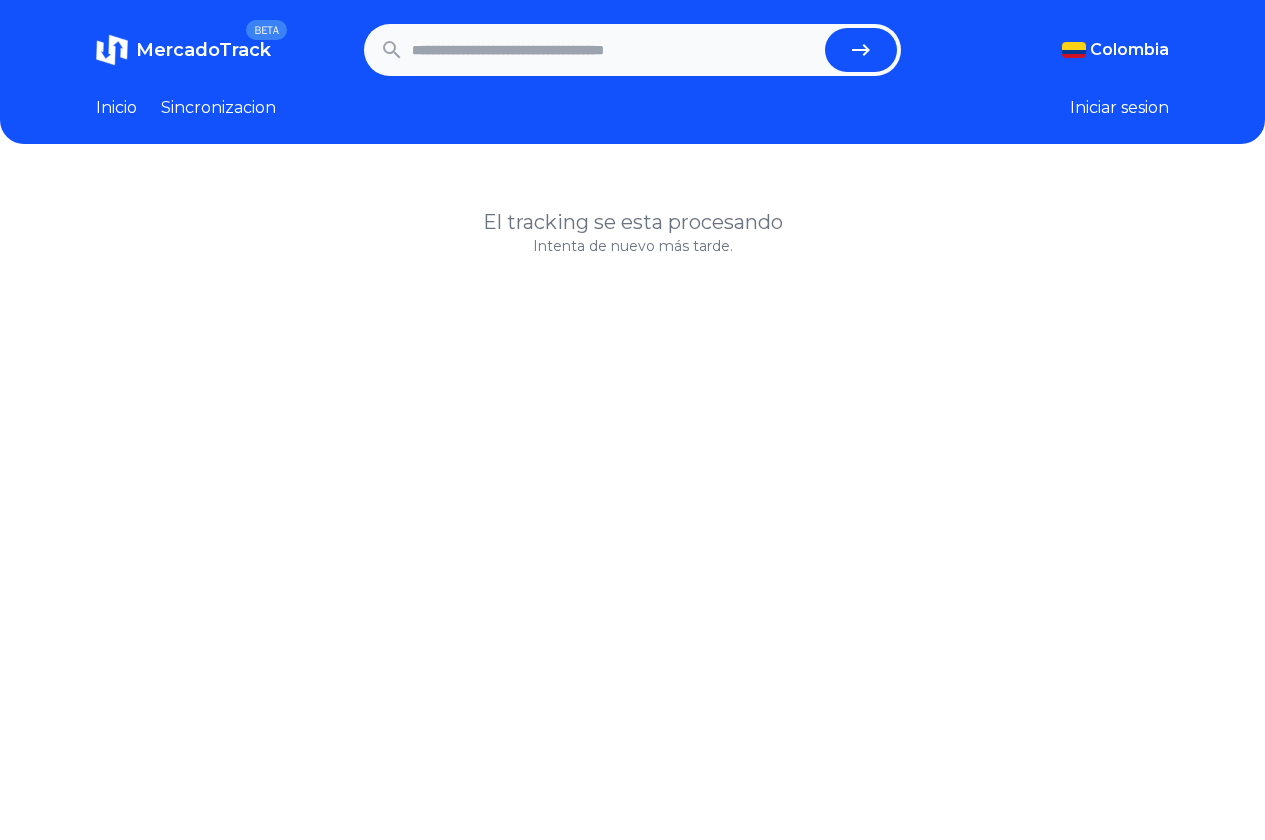 click 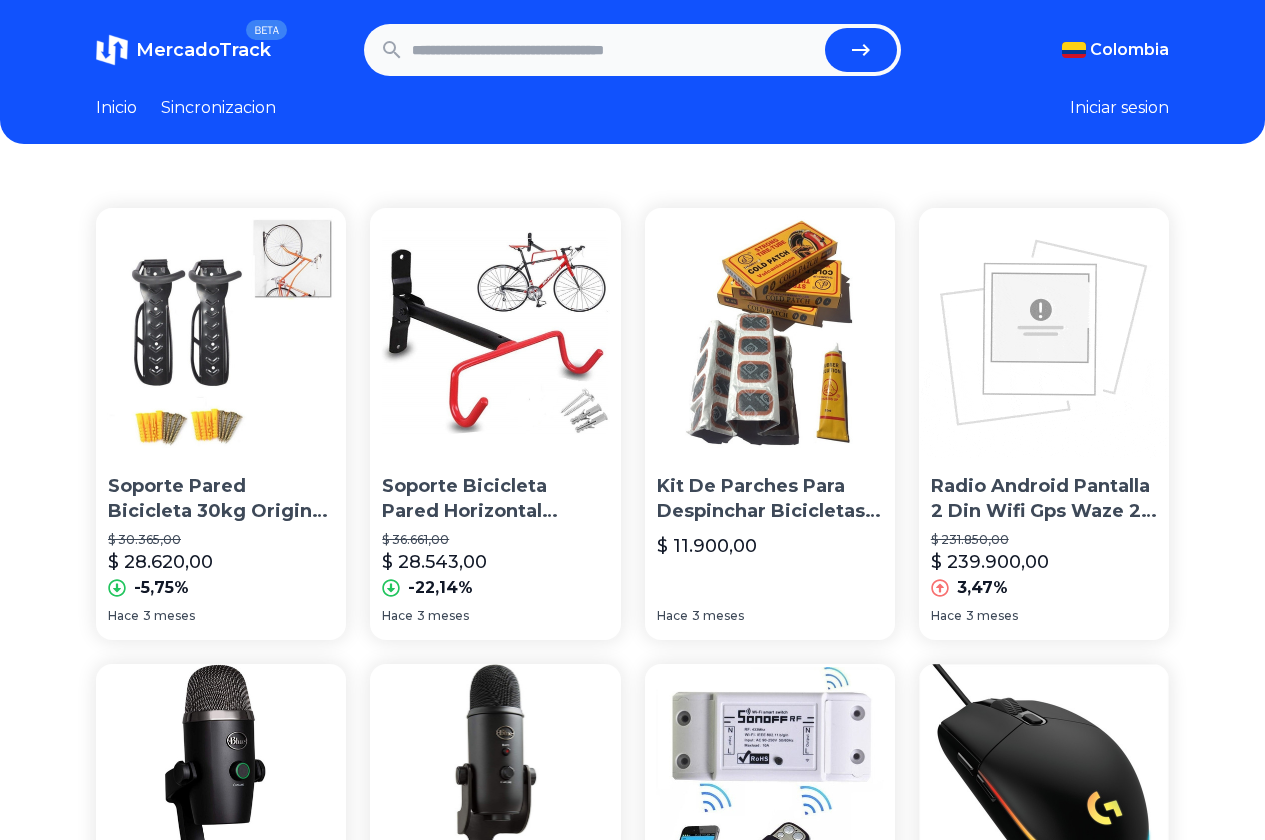 scroll, scrollTop: 0, scrollLeft: 0, axis: both 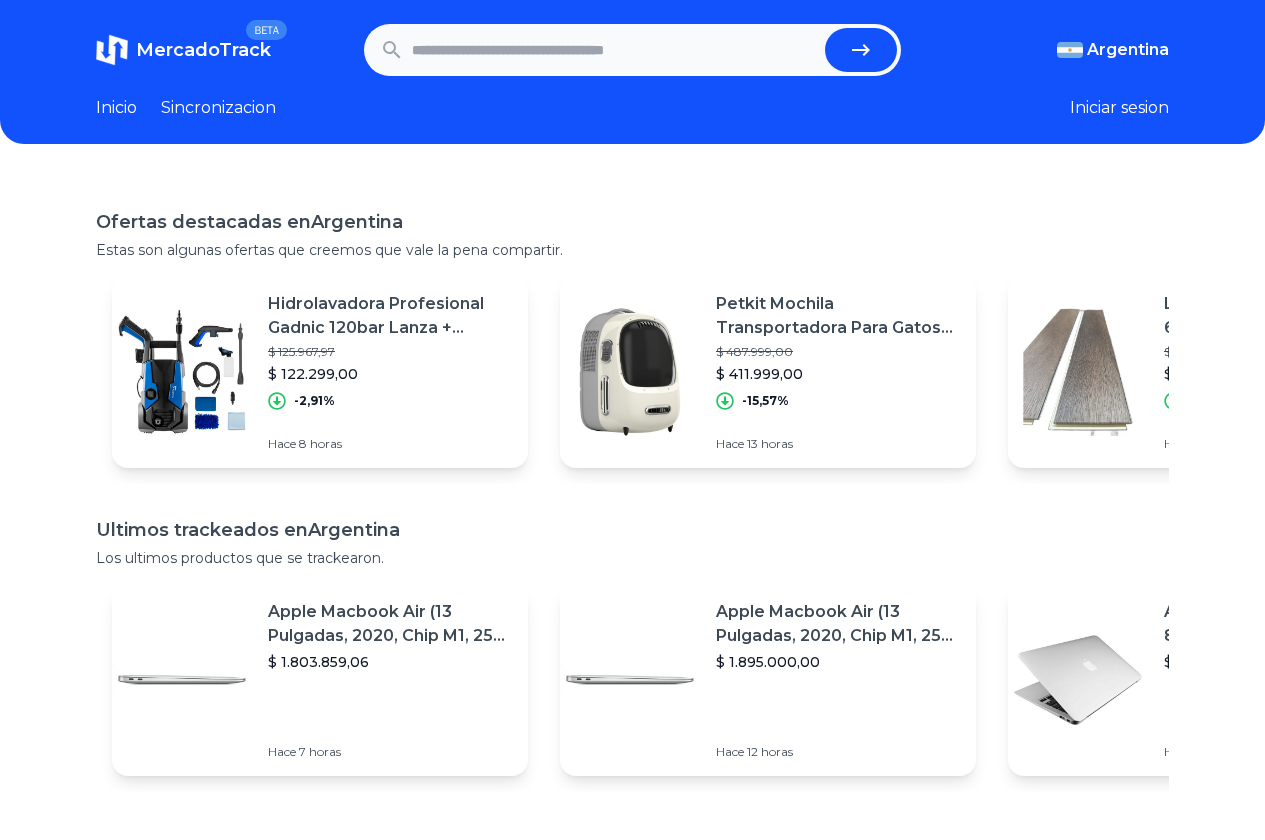 click at bounding box center (614, 50) 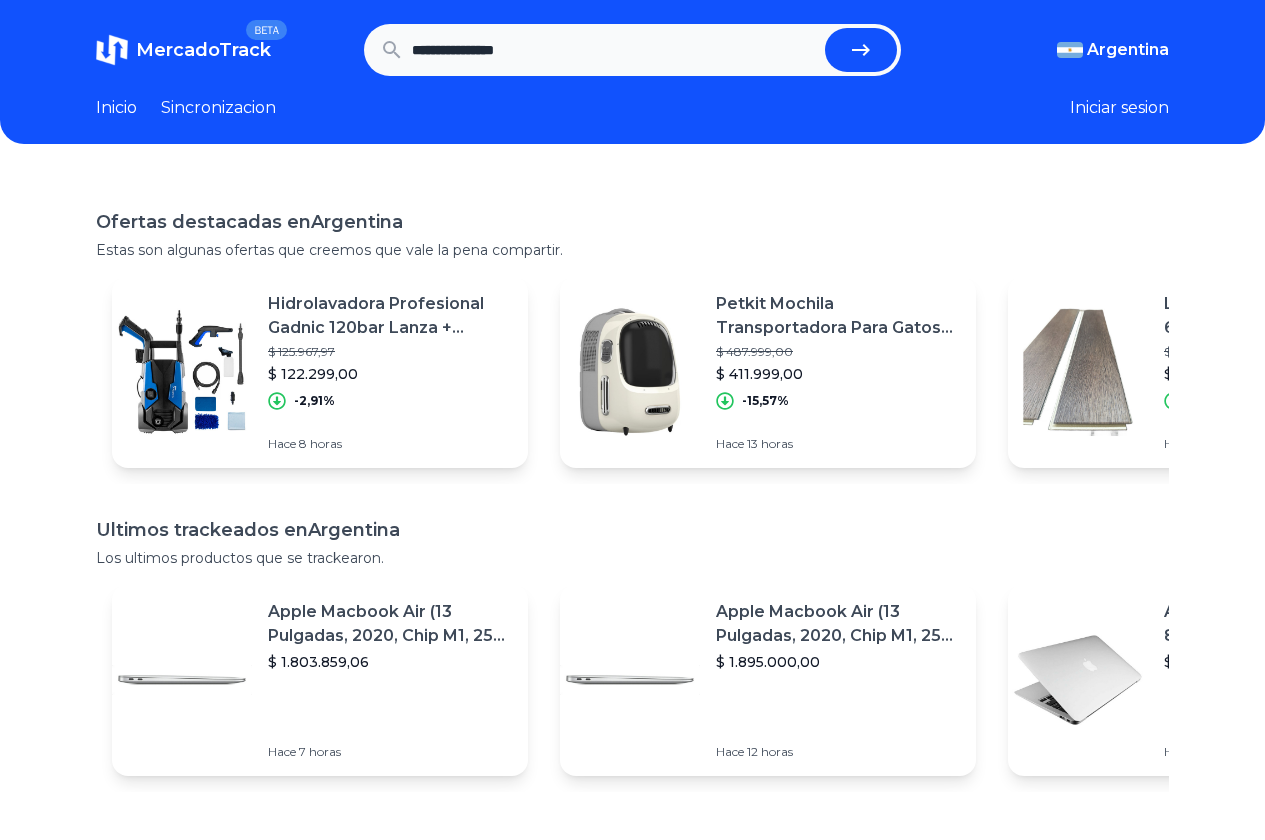 type on "**********" 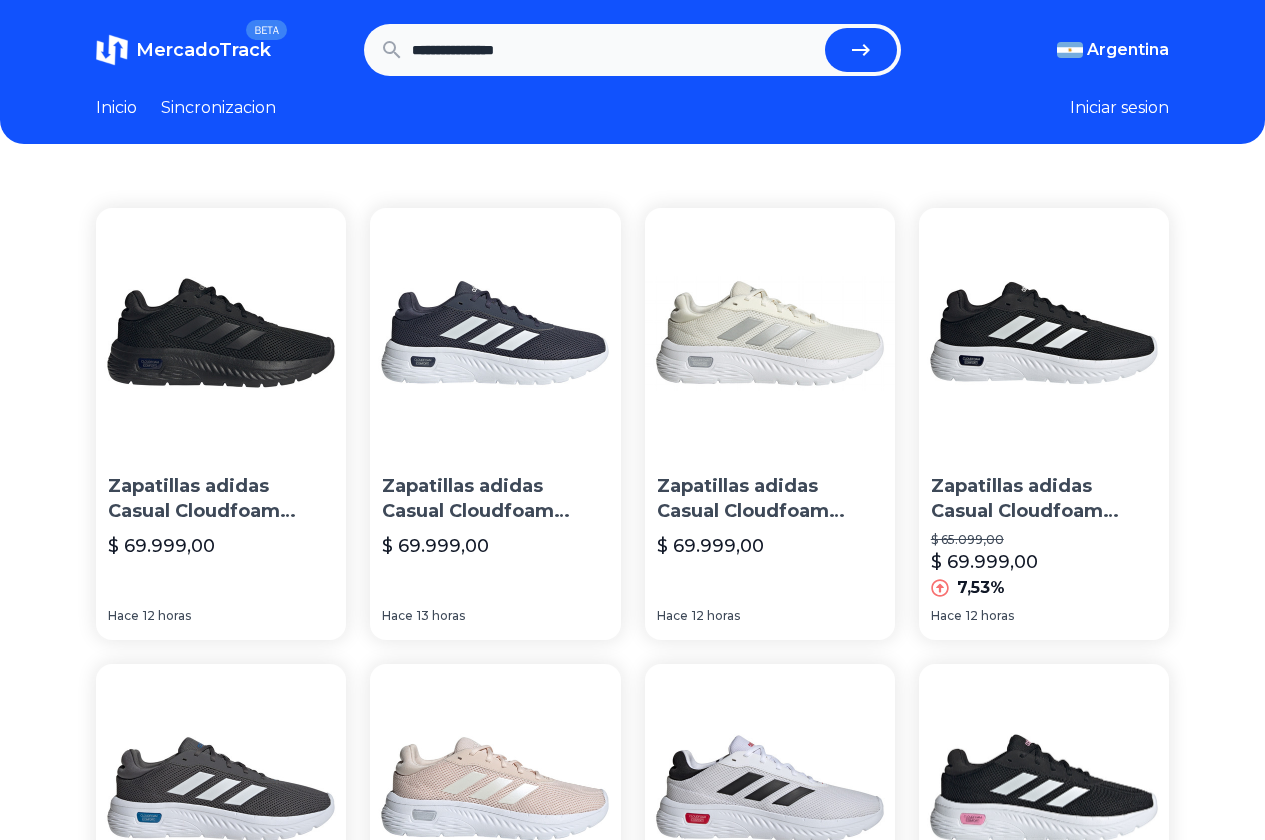 scroll, scrollTop: 0, scrollLeft: 0, axis: both 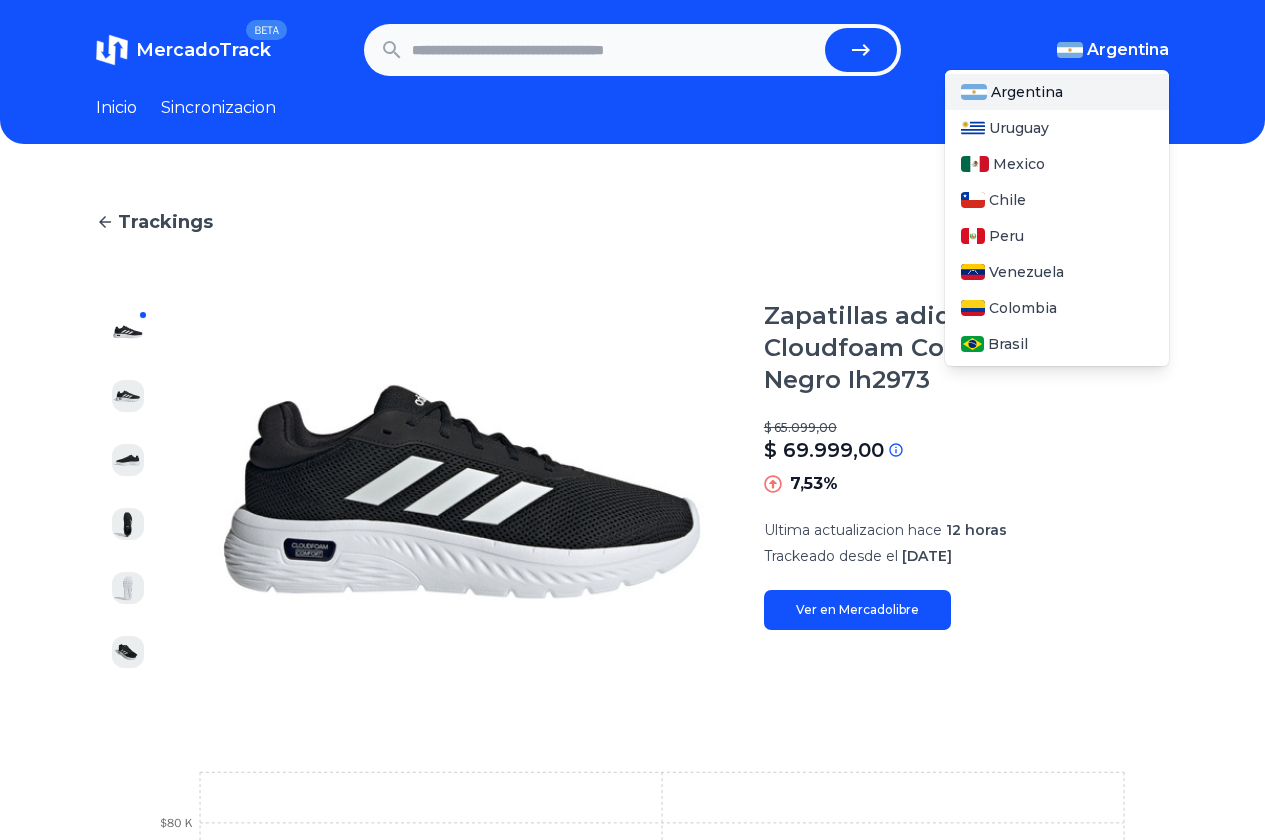 click on "Argentina" at bounding box center (1128, 50) 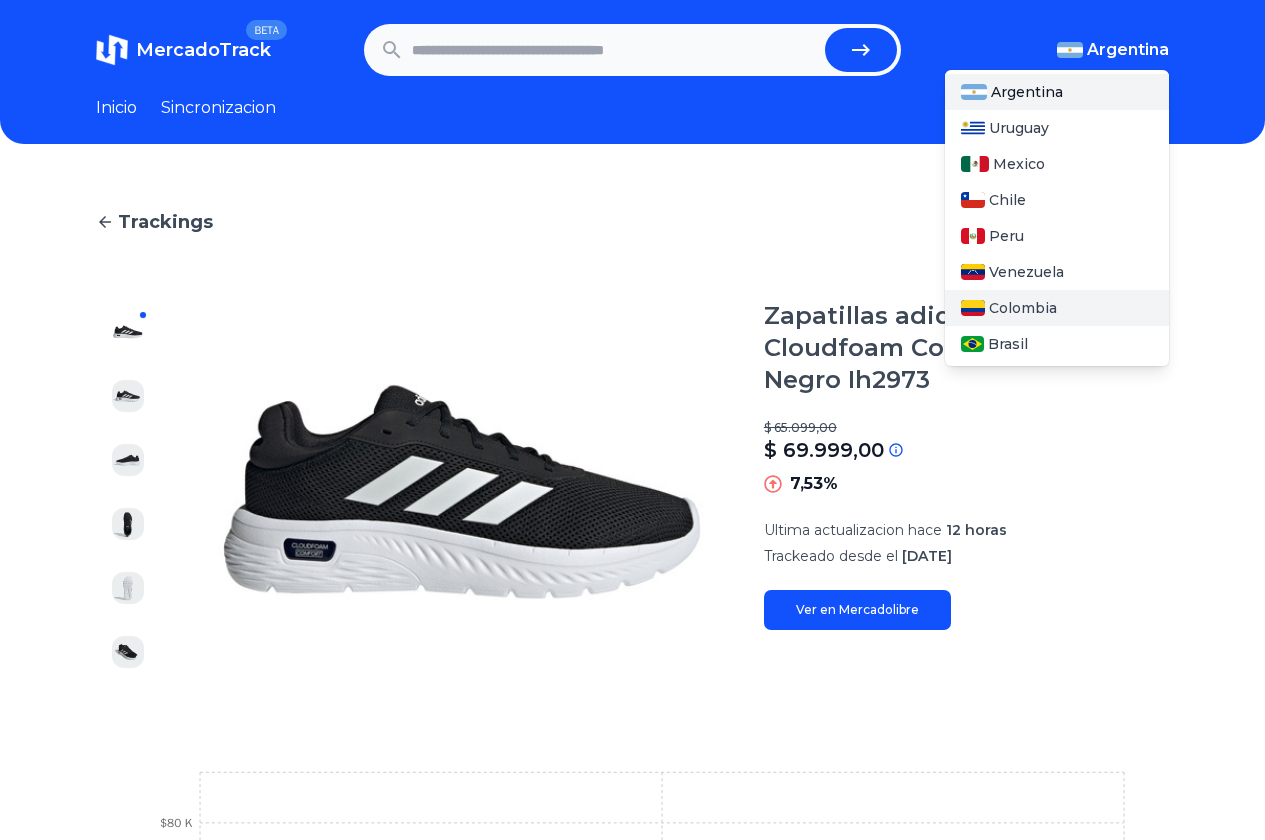 click on "Colombia" at bounding box center [1023, 308] 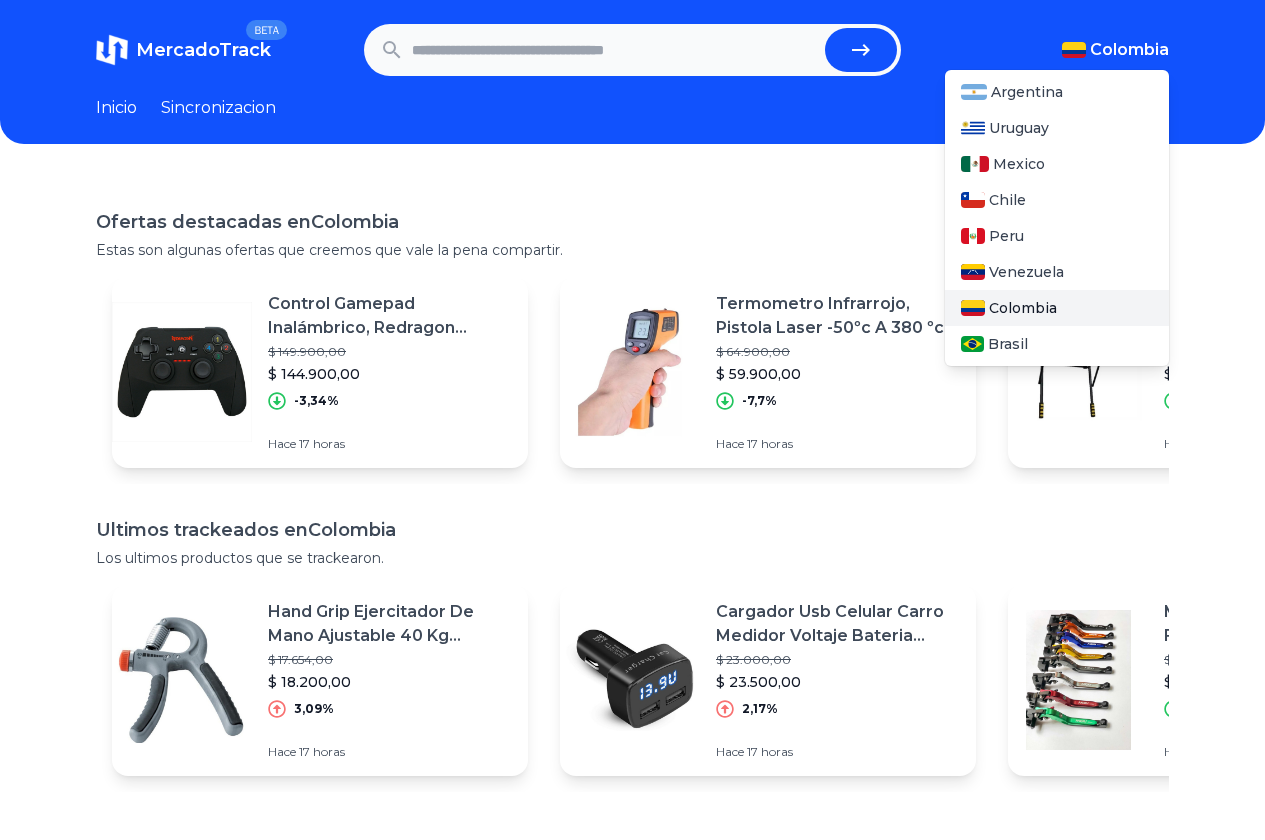 click on "Colombia" at bounding box center (1023, 308) 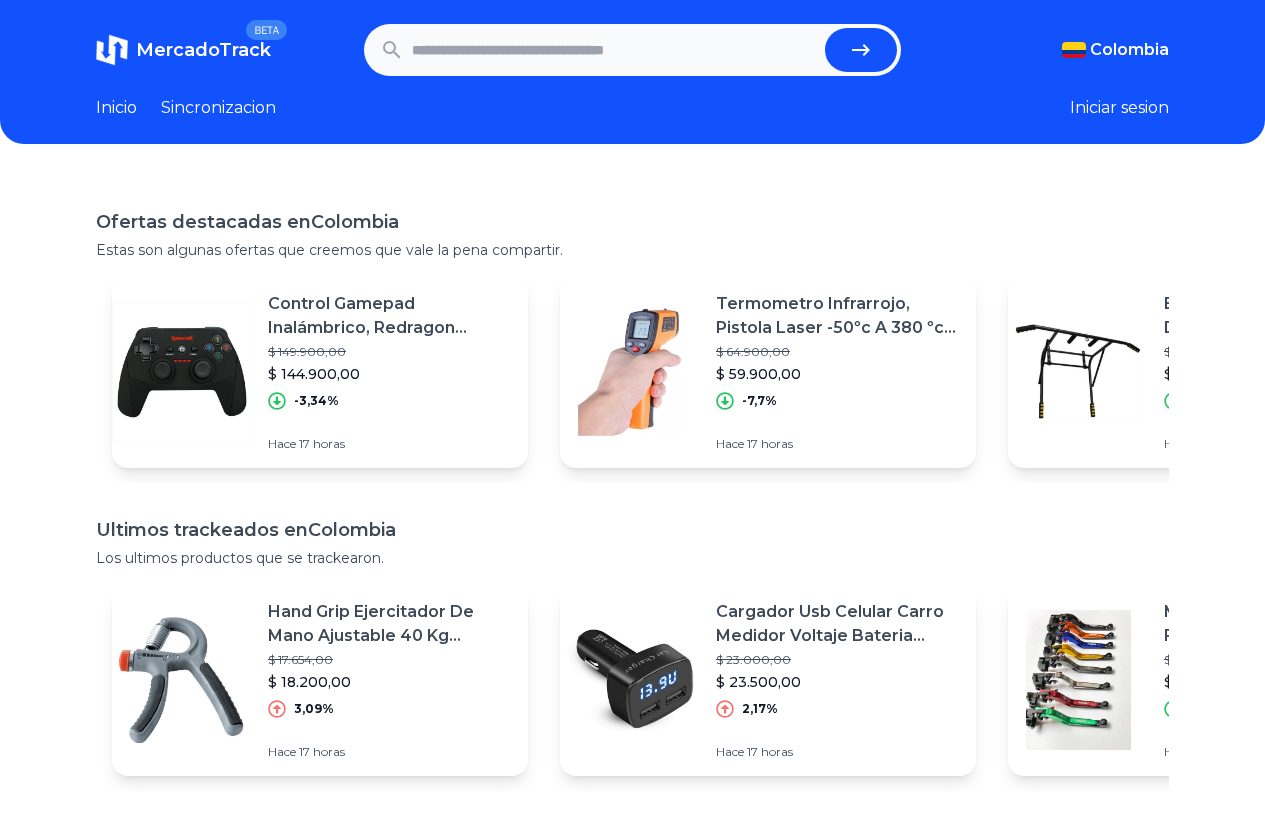 click at bounding box center (614, 50) 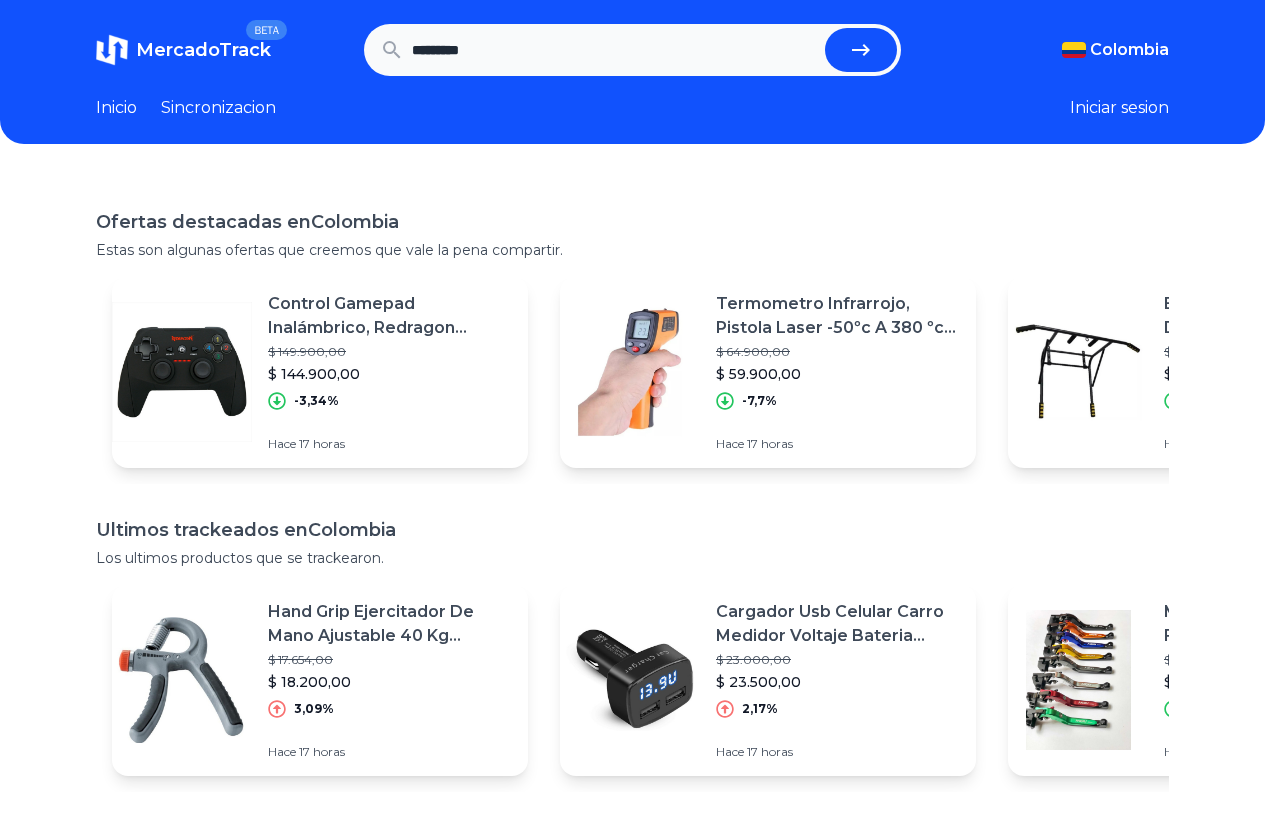 type on "*********" 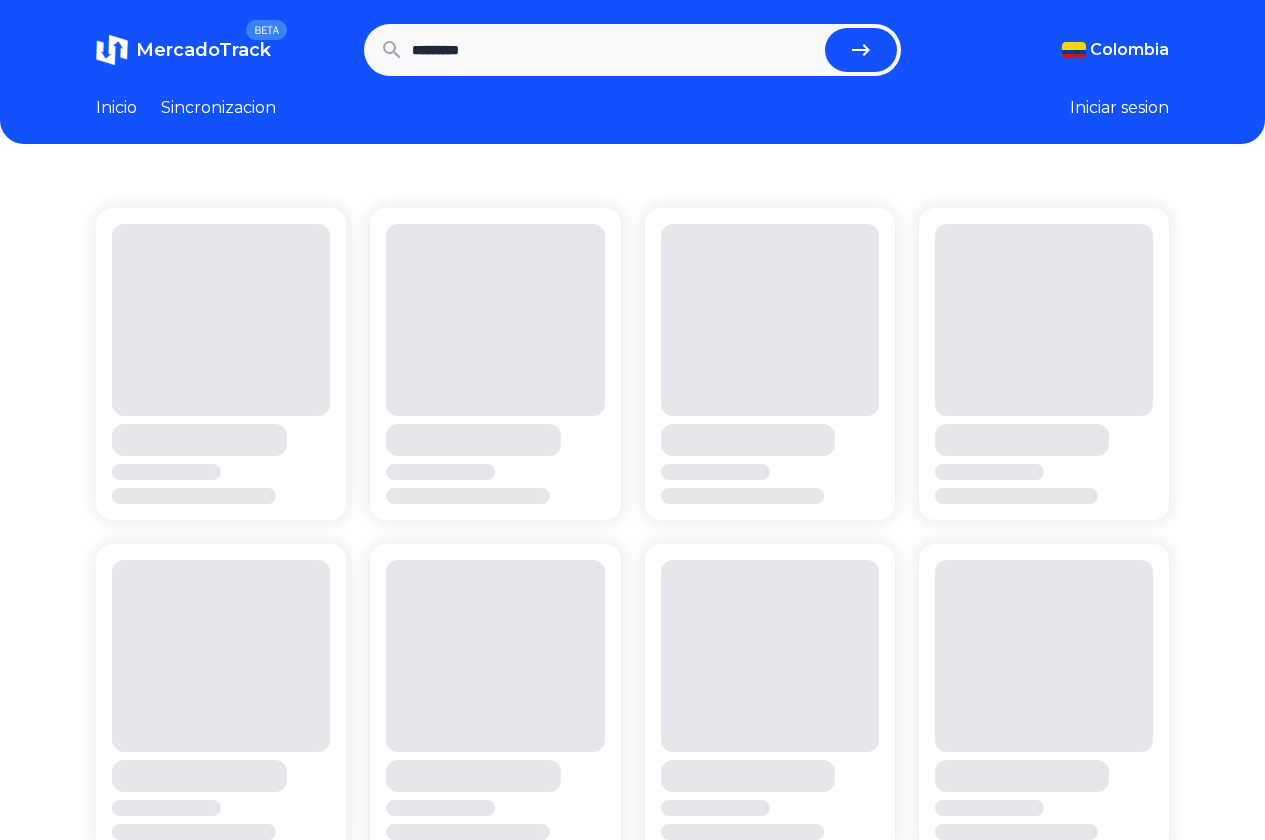 scroll, scrollTop: 0, scrollLeft: 0, axis: both 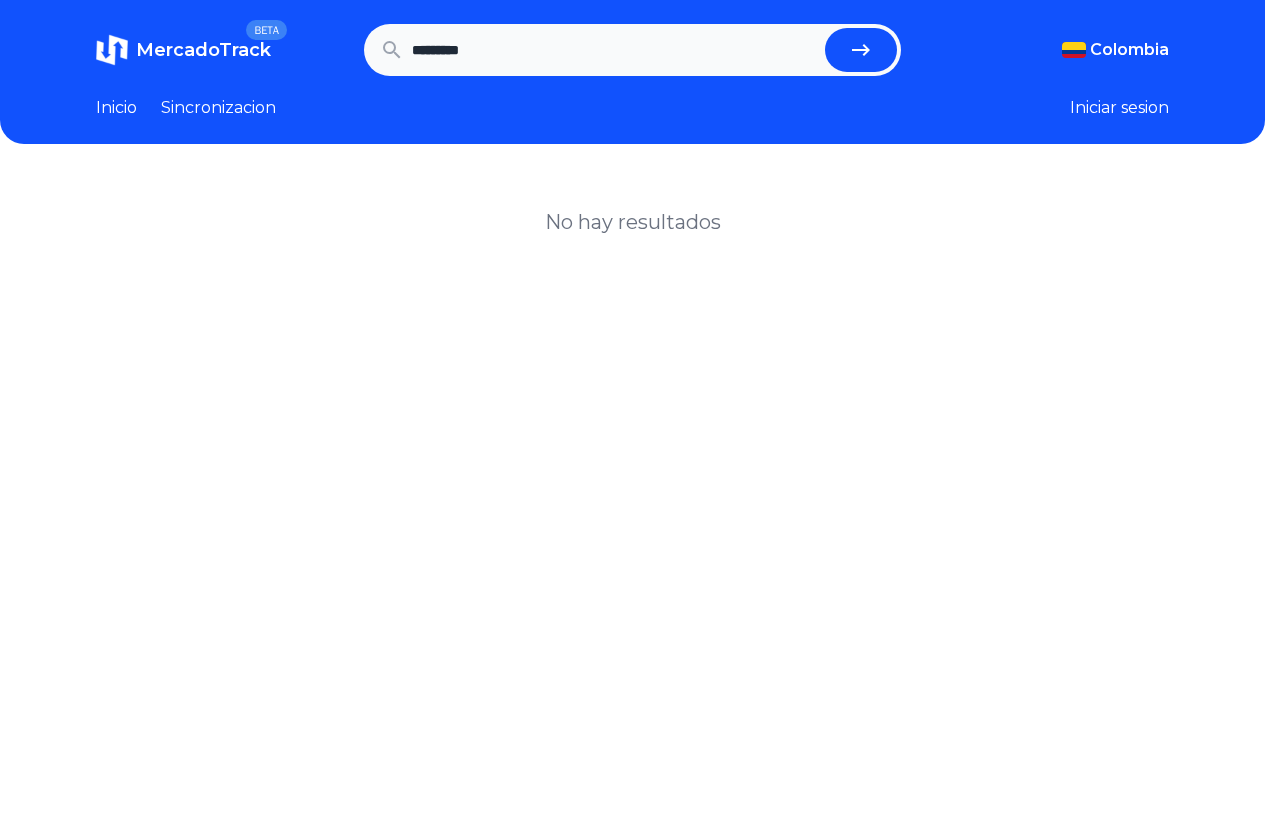 drag, startPoint x: 536, startPoint y: 57, endPoint x: 10, endPoint y: 13, distance: 527.8371 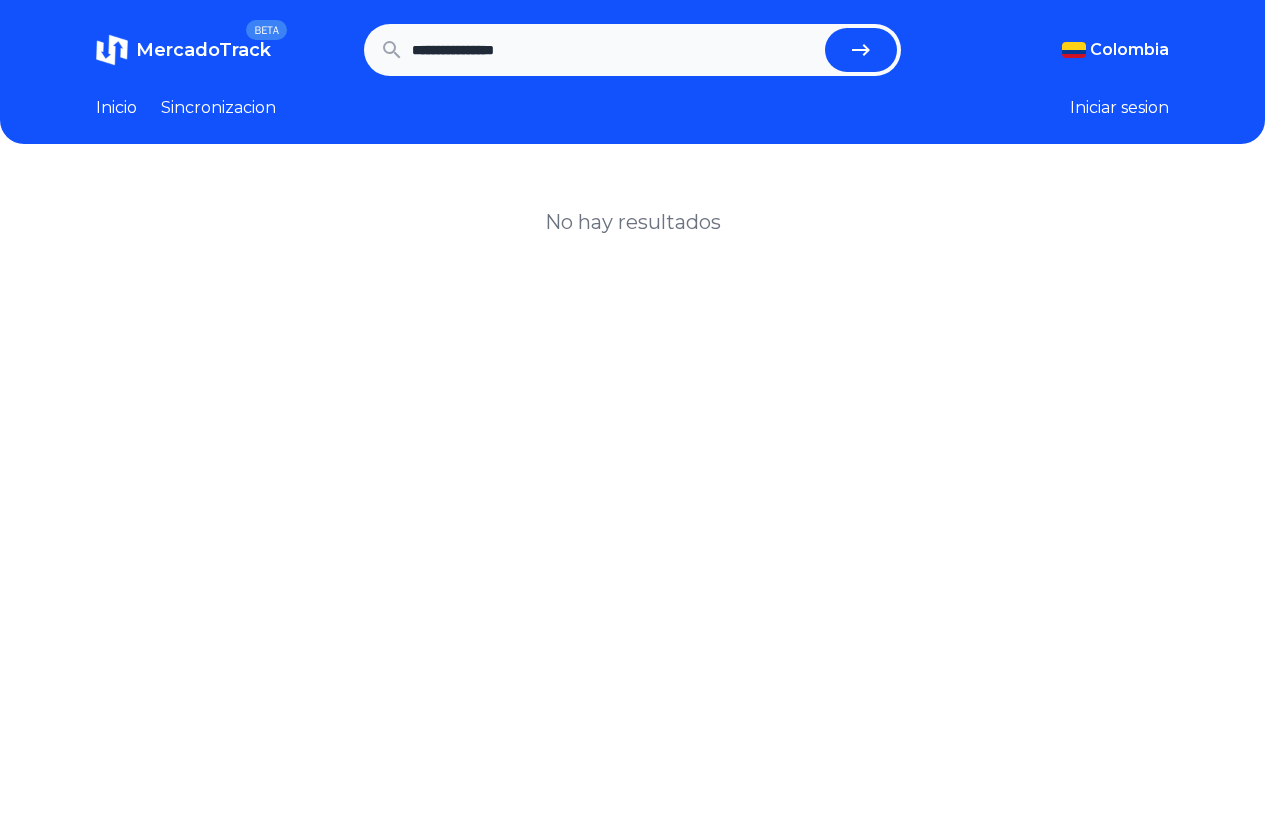type on "**********" 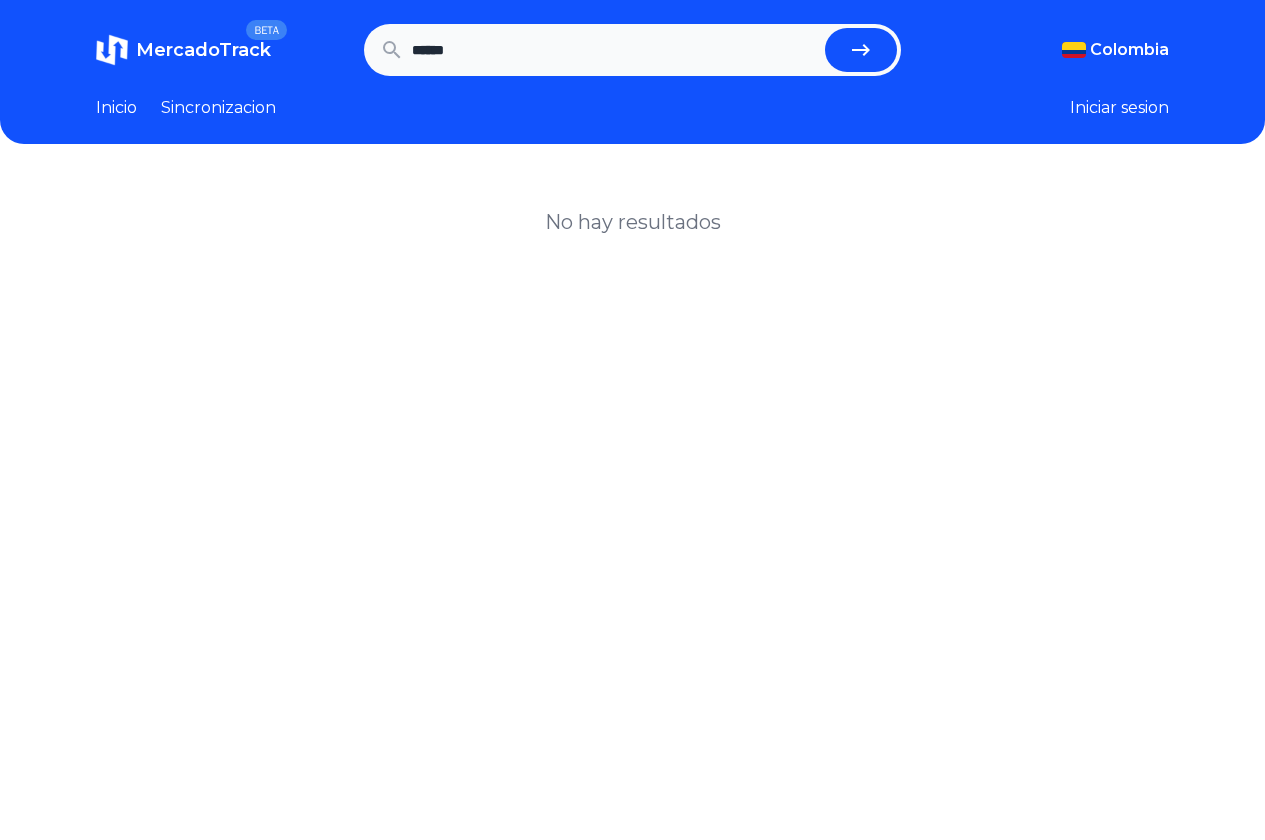 type on "******" 